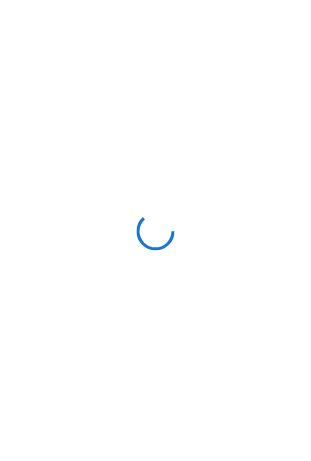 scroll, scrollTop: 0, scrollLeft: 0, axis: both 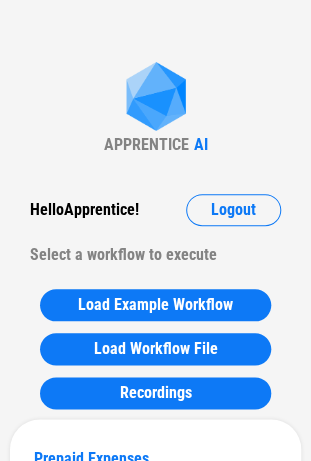 click on "APPRENTICE AI Hello  Apprentice ! Logout Select a workflow to execute Load Example Workflow Load Workflow File Recordings Prepaid Expenses Processes and updates prepaid expenses data from Netsuite, handling vendor information and expense calculations across multiple sheets. Fixed Asset Schedule Importing new data from NetSuite or processing existing data. Supports vendor management, fixed asset class updates, and monthly entry generation for both Public Holdings and Matador subsidiaries. Payroll Rec Creates payroll reconciliation journal entries including OTTP reclass and benefit journal entries based on bank and benefit data. SBC Rec Performs Share-Based Compensation (SBC) reconciliation for Public Holdings and OTTP entities, including preparation of source sheets, lookup of ADP data, and generation of the required journal entry (JE) sheet for the closing month. Accruals Schedule Hedging Leases adds new month rows to all sheets, and updates Lead sheet accordingly Digital Content Capitalization SBC Cap Table" at bounding box center (155, 6637) 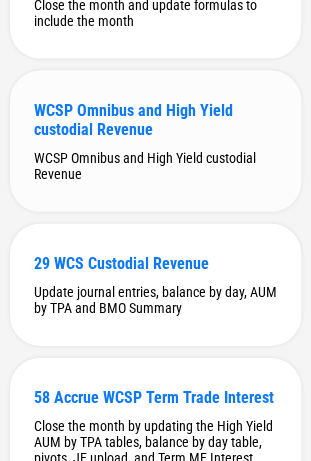 click on "WCSP Omnibus and High Yield custodial Revenue WCSP Omnibus and High Yield custodial Revenue" at bounding box center [155, 141] 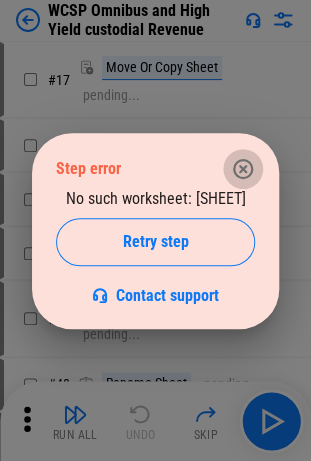 click 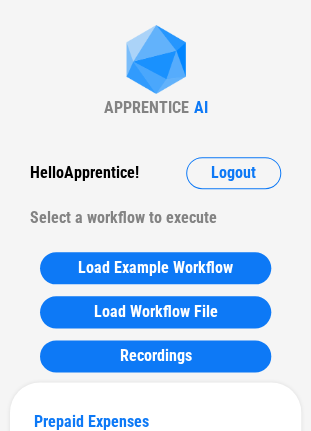 scroll, scrollTop: 5156, scrollLeft: 0, axis: vertical 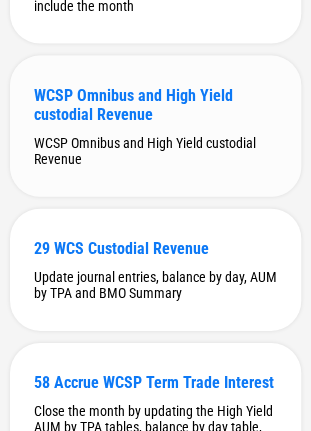 click on "WCSP Omnibus and High Yield custodial Revenue" at bounding box center [155, 105] 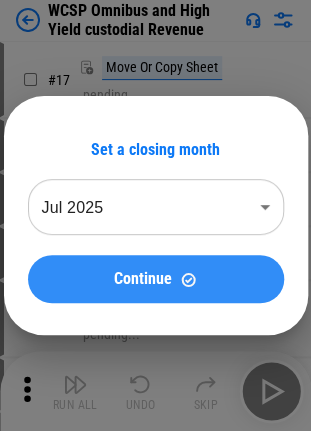 click on "Continue" at bounding box center (143, 279) 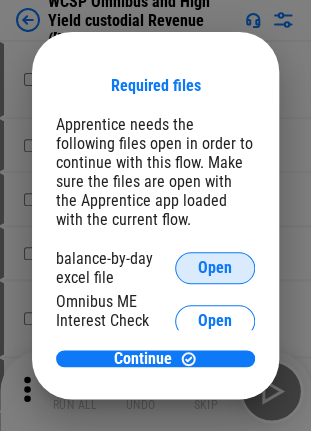 click on "Open" at bounding box center [215, 268] 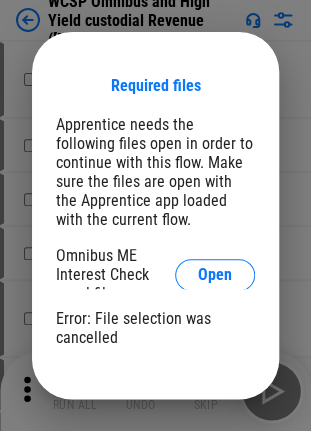 scroll, scrollTop: 0, scrollLeft: 0, axis: both 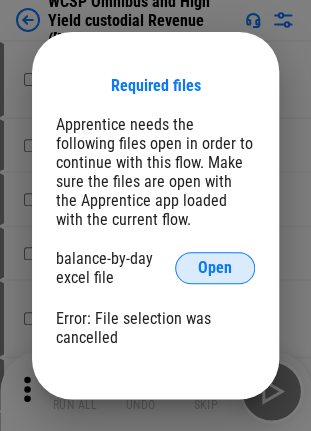 click on "Open" at bounding box center (215, 268) 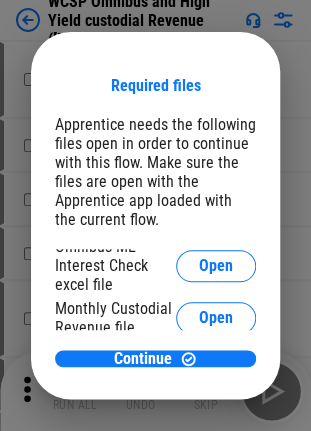 scroll, scrollTop: 99, scrollLeft: 0, axis: vertical 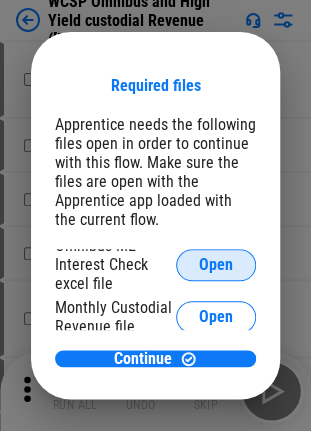 click on "Open" at bounding box center [216, 265] 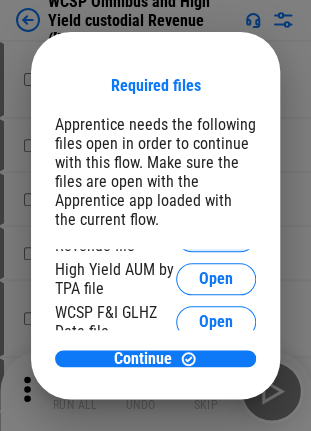 scroll, scrollTop: 205, scrollLeft: 0, axis: vertical 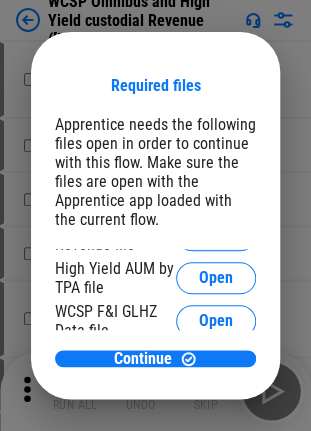 click on "Open" at bounding box center [216, 235] 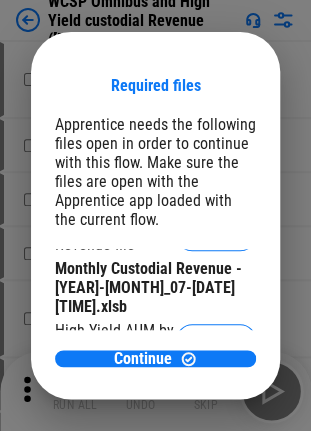 scroll, scrollTop: 0, scrollLeft: 0, axis: both 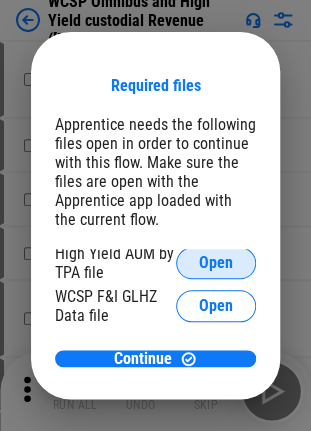click on "Open" at bounding box center (216, 263) 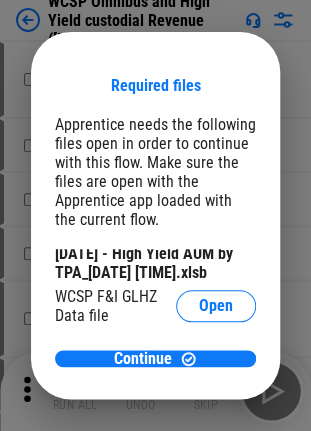 scroll, scrollTop: 410, scrollLeft: 0, axis: vertical 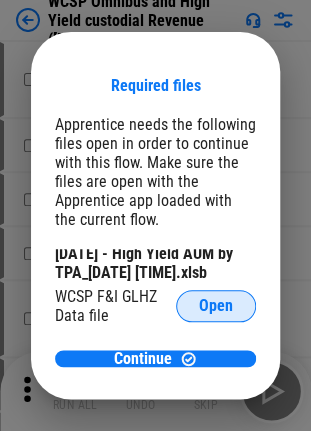click on "Open" at bounding box center [216, 306] 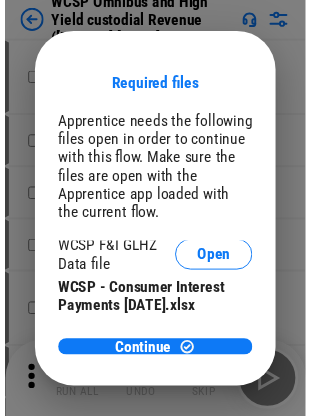 scroll, scrollTop: 454, scrollLeft: 0, axis: vertical 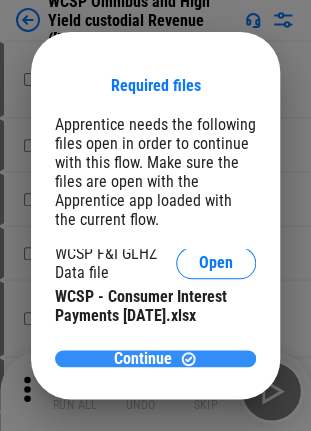 click on "Continue" at bounding box center (143, 359) 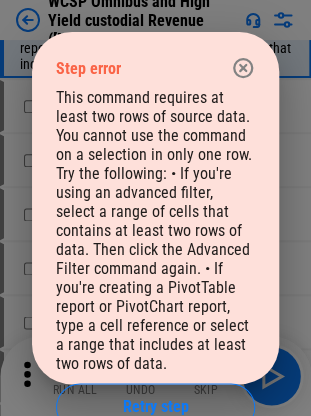scroll, scrollTop: 3929, scrollLeft: 0, axis: vertical 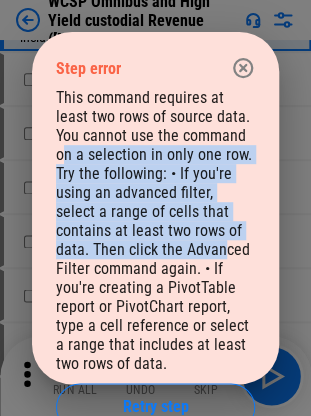 drag, startPoint x: 64, startPoint y: 155, endPoint x: 152, endPoint y: 240, distance: 122.34786 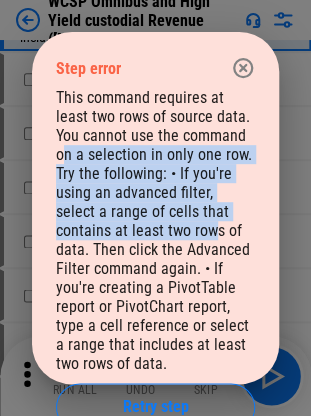 click on "This command requires at least two rows of source data. You cannot use the command on a selection in only one row. Try the following:
• If you're using an advanced filter, select a range of cells that contains at least two rows of data. Then click the Advanced Filter command again.
• If you're creating a PivotTable report or PivotChart report, type a cell reference or select a range that includes at least two rows of data. Retry step Skip step Contact support" at bounding box center [155, 298] 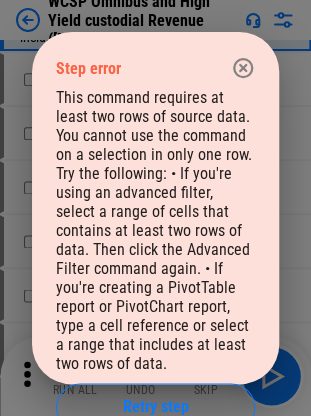 click 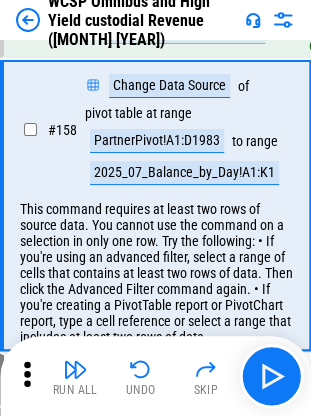 scroll, scrollTop: 3624, scrollLeft: 0, axis: vertical 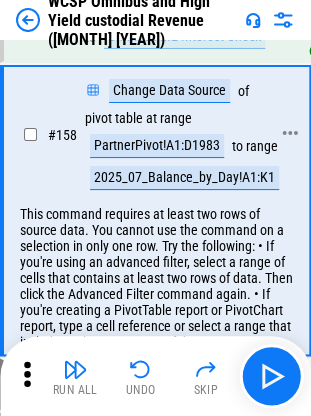 click on "2025_07_Balance_by_Day!A1:K1" at bounding box center [184, 178] 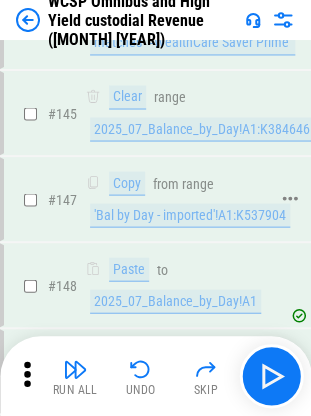 scroll, scrollTop: 3154, scrollLeft: 0, axis: vertical 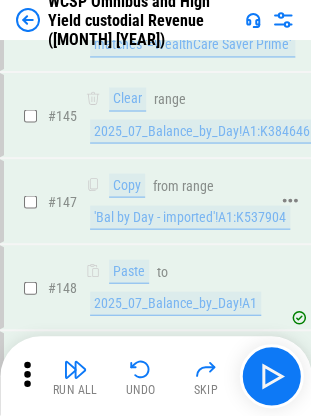 click on "'Bal by Day - imported'!A1:K537904" at bounding box center (190, 217) 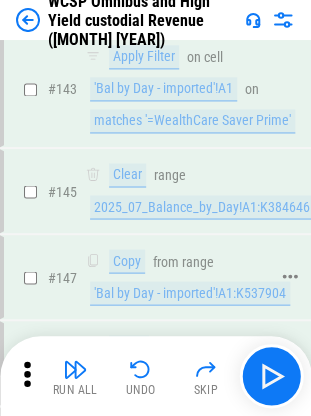scroll, scrollTop: 3076, scrollLeft: 0, axis: vertical 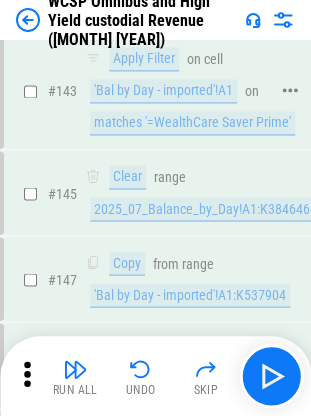 click on "matches '=WealthCare Saver Prime'" at bounding box center (192, 123) 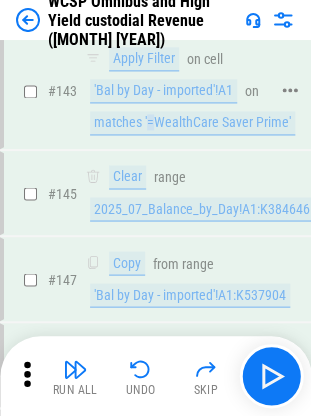 click on "matches '=WealthCare Saver Prime'" at bounding box center [192, 123] 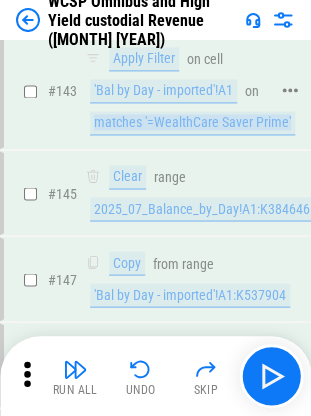 click on "matches '=WealthCare Saver Prime'" at bounding box center (192, 123) 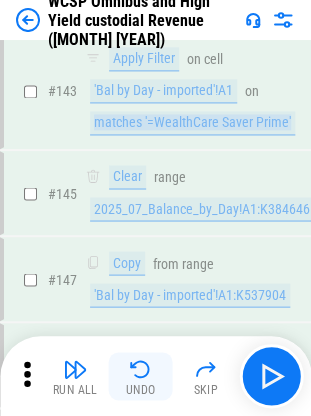 click on "Undo" at bounding box center (141, 390) 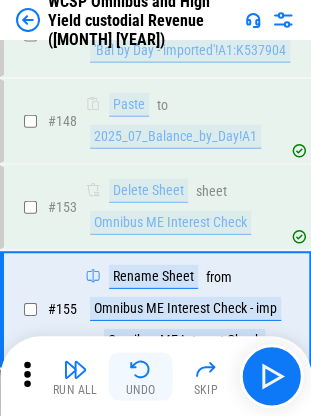 scroll, scrollTop: 3446, scrollLeft: 0, axis: vertical 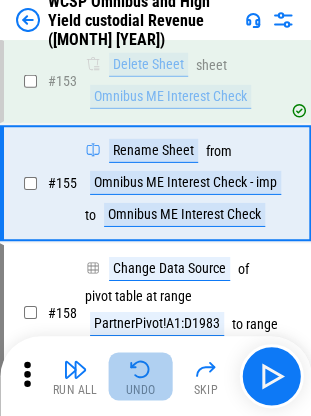 click on "Undo" at bounding box center (141, 390) 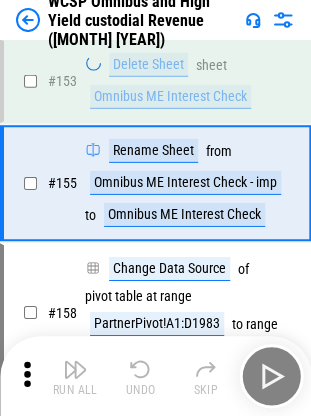 click on "Run All Undo Skip" at bounding box center [157, 376] 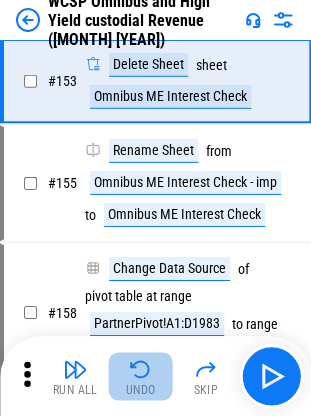 click on "Undo" at bounding box center [141, 390] 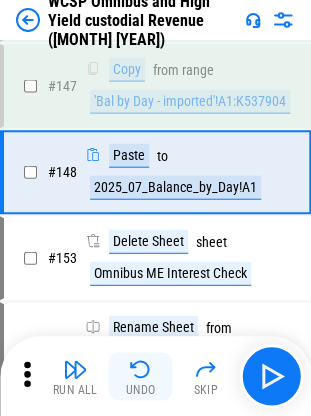 scroll, scrollTop: 3260, scrollLeft: 0, axis: vertical 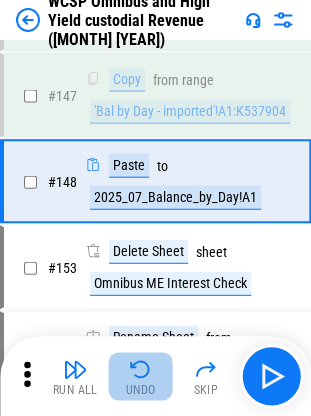 click on "Undo" at bounding box center (141, 390) 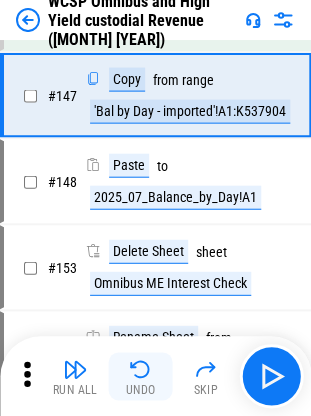 click on "Undo" at bounding box center (141, 390) 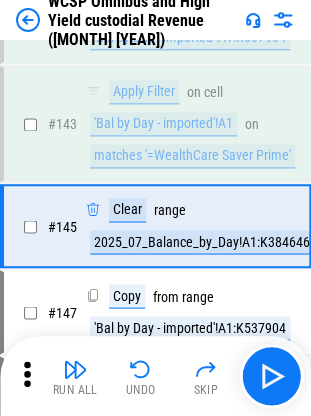 scroll, scrollTop: 3038, scrollLeft: 0, axis: vertical 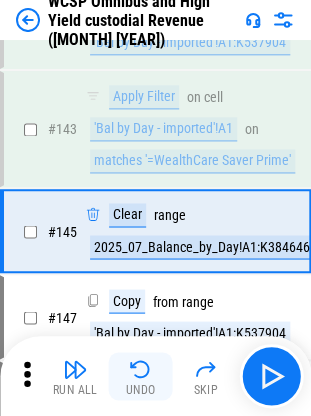 click at bounding box center (141, 369) 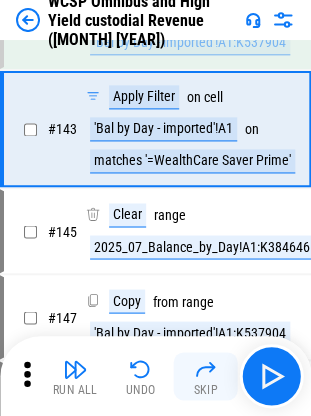 click at bounding box center [206, 369] 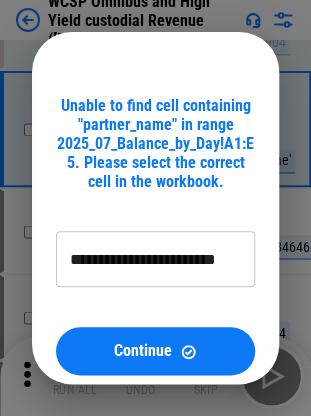 type on "**********" 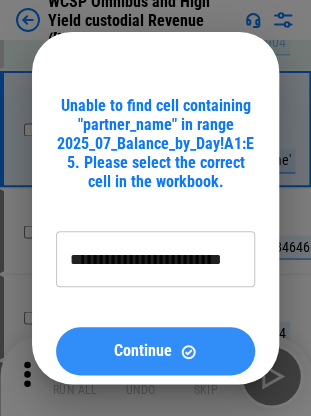 click on "Continue" at bounding box center (155, 351) 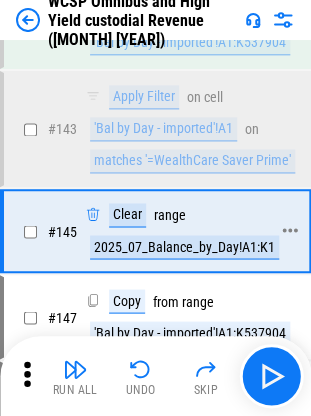 click on "2025_07_Balance_by_Day!A1:K1" at bounding box center (184, 247) 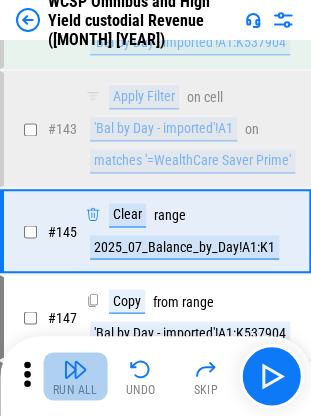 click at bounding box center (75, 369) 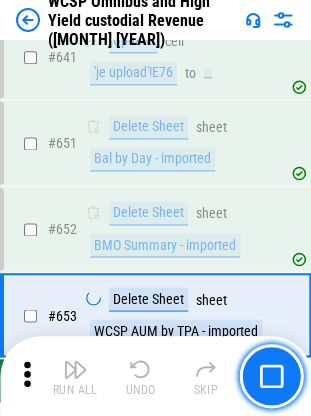 scroll, scrollTop: 15180, scrollLeft: 0, axis: vertical 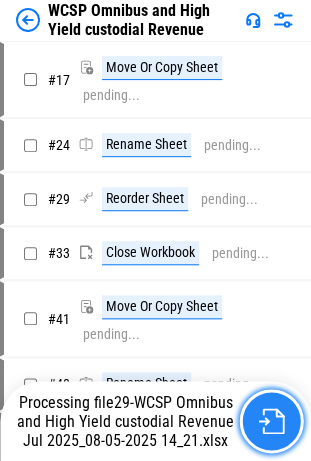 click at bounding box center (271, 421) 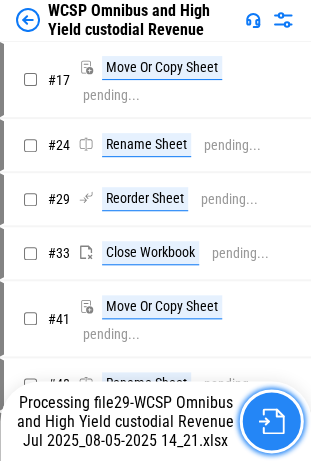 click at bounding box center [271, 421] 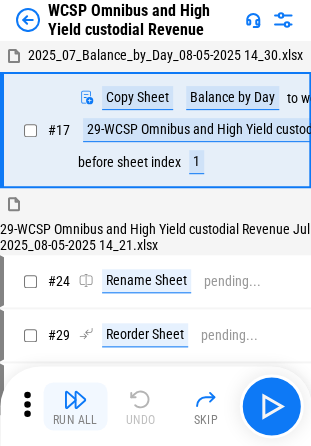 click on "Run All" at bounding box center [75, 406] 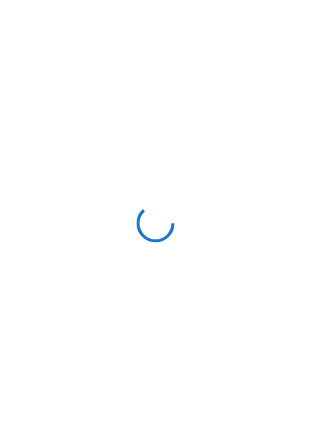 scroll, scrollTop: 0, scrollLeft: 0, axis: both 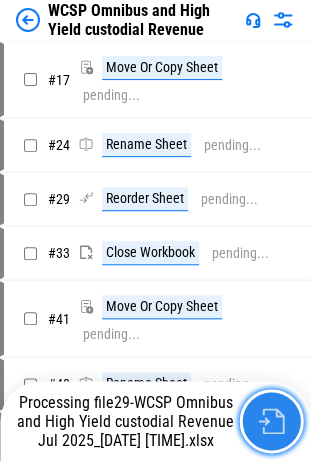 click at bounding box center [271, 421] 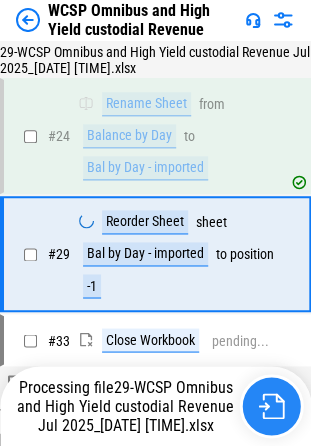 scroll, scrollTop: 206, scrollLeft: 0, axis: vertical 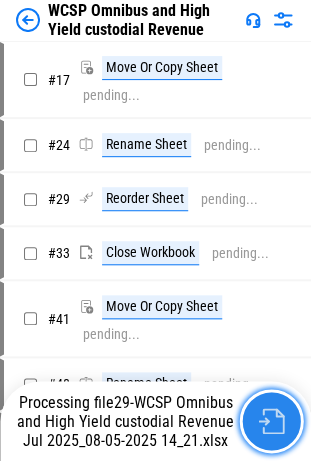 click at bounding box center [271, 421] 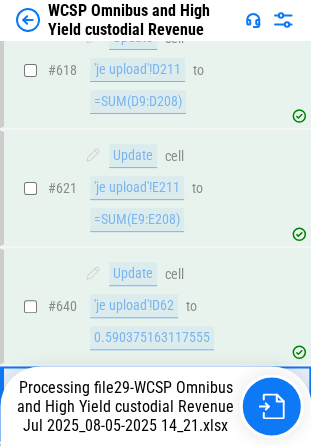 scroll, scrollTop: 14880, scrollLeft: 0, axis: vertical 